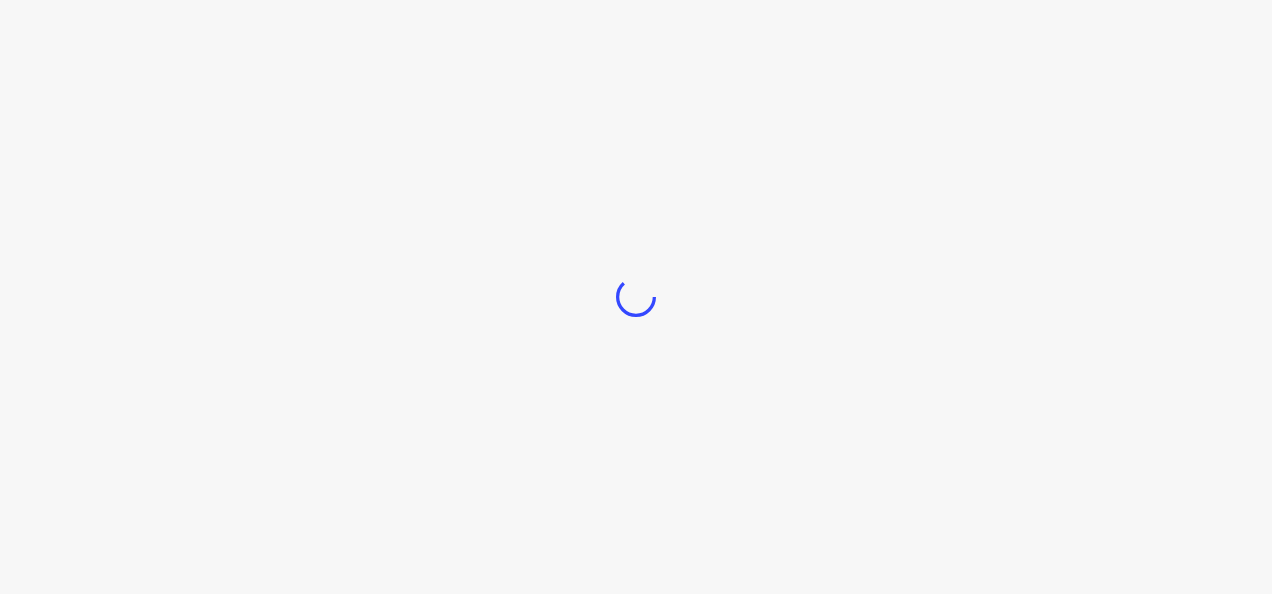 scroll, scrollTop: 0, scrollLeft: 0, axis: both 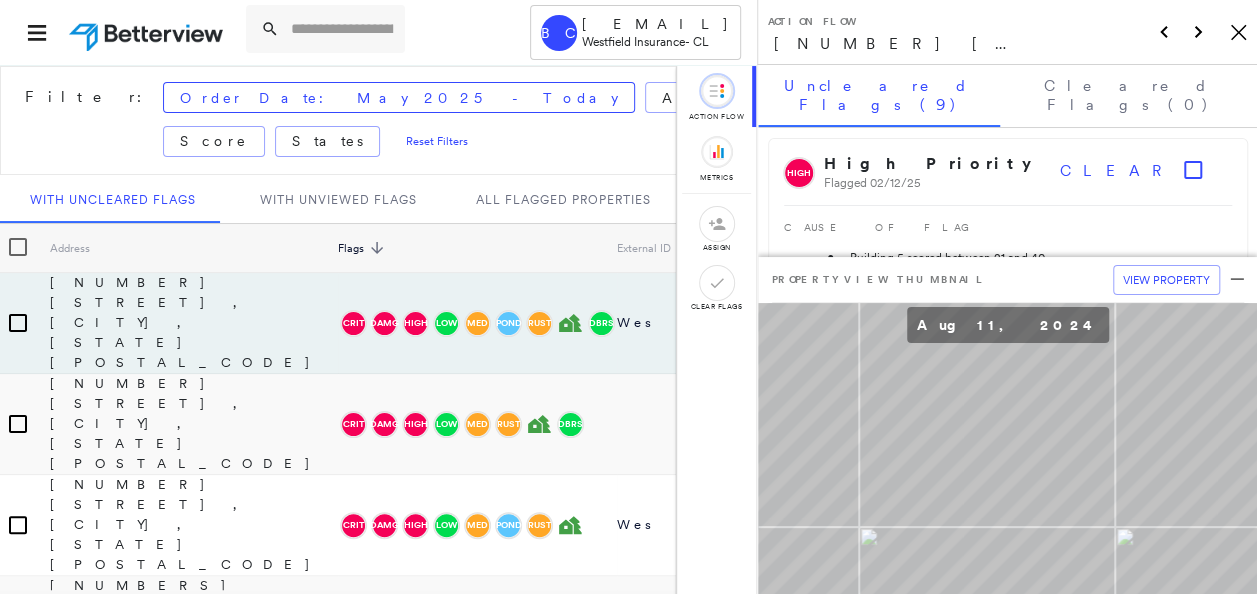 click 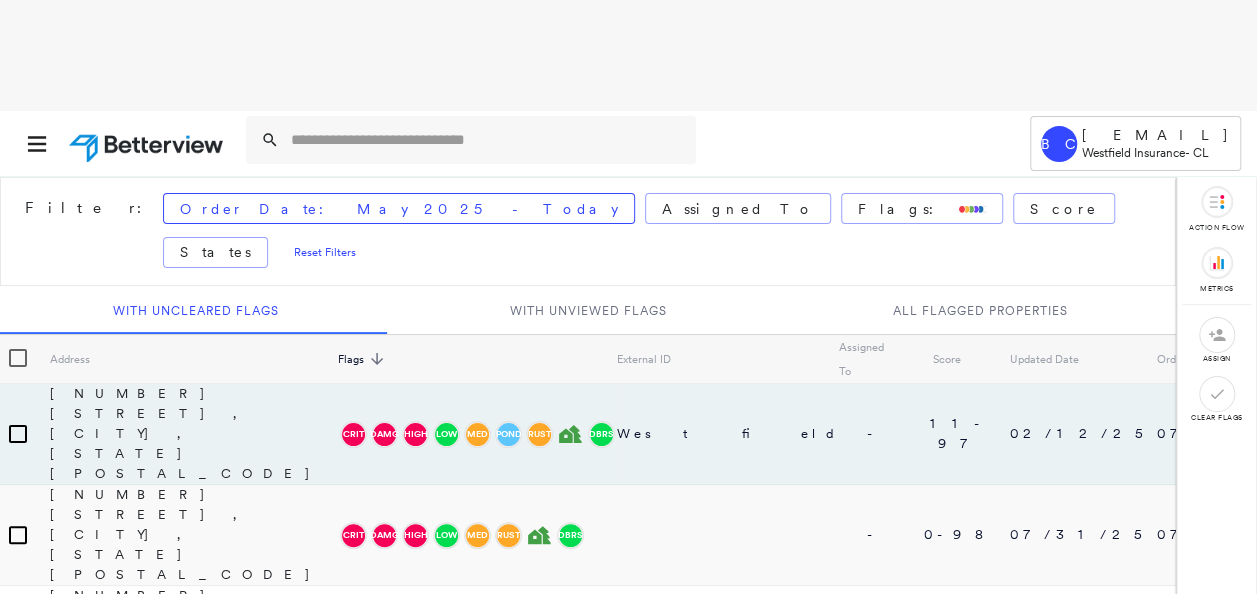click on "[EMAIL] [COMPANY] - CL Filter: Order Date: [MONTH] [YEAR] - Today Assigned To Flags: Score States Reset Filters With Uncleared Flags With Unviewed Flags All Flagged Properties Address Flags sorted descending External ID Assigned To Score Updated Date Order Date Renewal Date [POSTAL_CODE] [STREET], [CITY], [STATE] CRIT DAMG High Low Med POND RUST DBRS [COMPANY] - [CODE] [DATE] [DATE] [DATE] [NUMBER] [STREET], [CITY], [STATE] CRIT DAMG High Low Med RUST DBRS - [CODE] [DATE] [DATE] - [NUMBER] [STREET], [CITY], [STATE] CRIT DAMG High Low Med POND RUST [COMPANY] - [CODE] [DATE] [DATE] [DATE] [NUMBERS] [STREET], [CITY], [STATE] [POSTAL_CODE] CRIT DAMG High Low Med RUST DBRS [COMPANY] - [CODE] [DATE] [DATE] [DATE] [NUMBER] [STREET], [CITY], [STATE] [POSTAL_CODE] CRIT DAMG High Low Med RUST DBRS [COMPANY] - [CODE] [DATE] [DATE] [DATE] [NUMBER] [STREET], [CITY], [STATE], [COUNTRY] CRIT DAMG High Low Med POND RUST [COMPANY] - [CODE] [DATE] [DATE]" at bounding box center (628, 353) 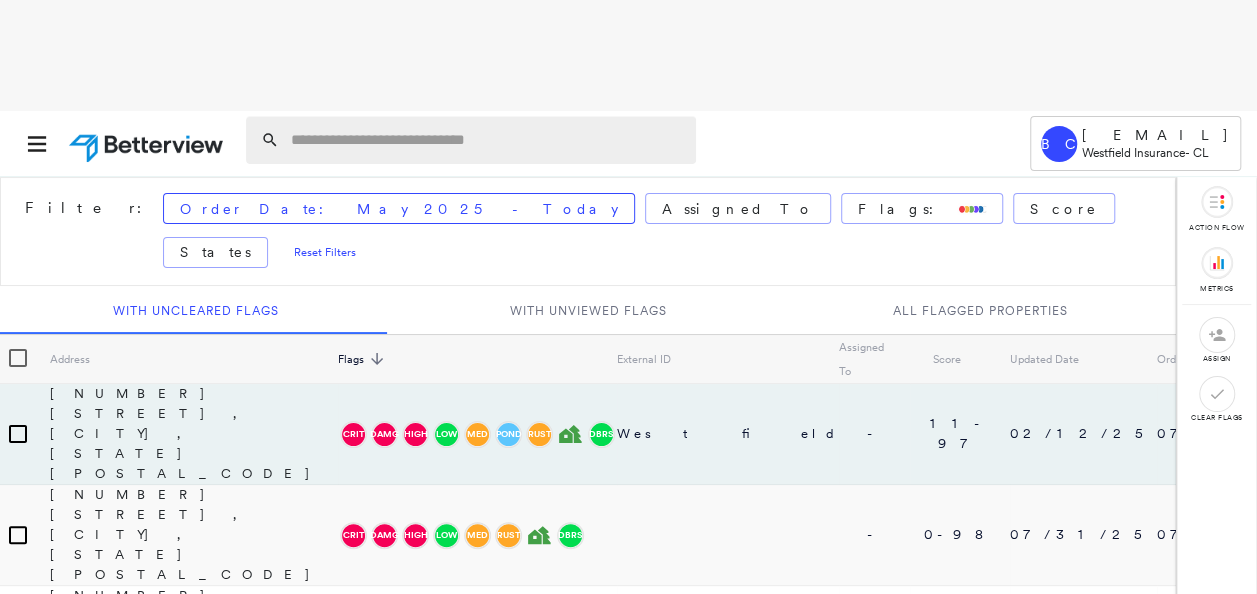 click at bounding box center [487, 140] 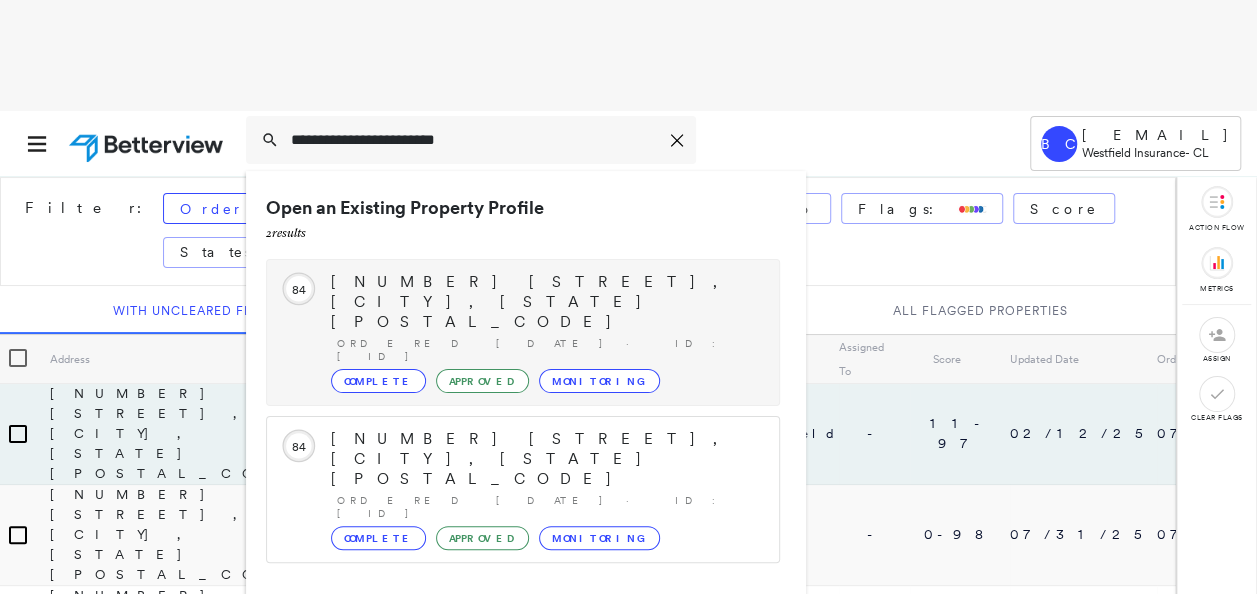 type on "**********" 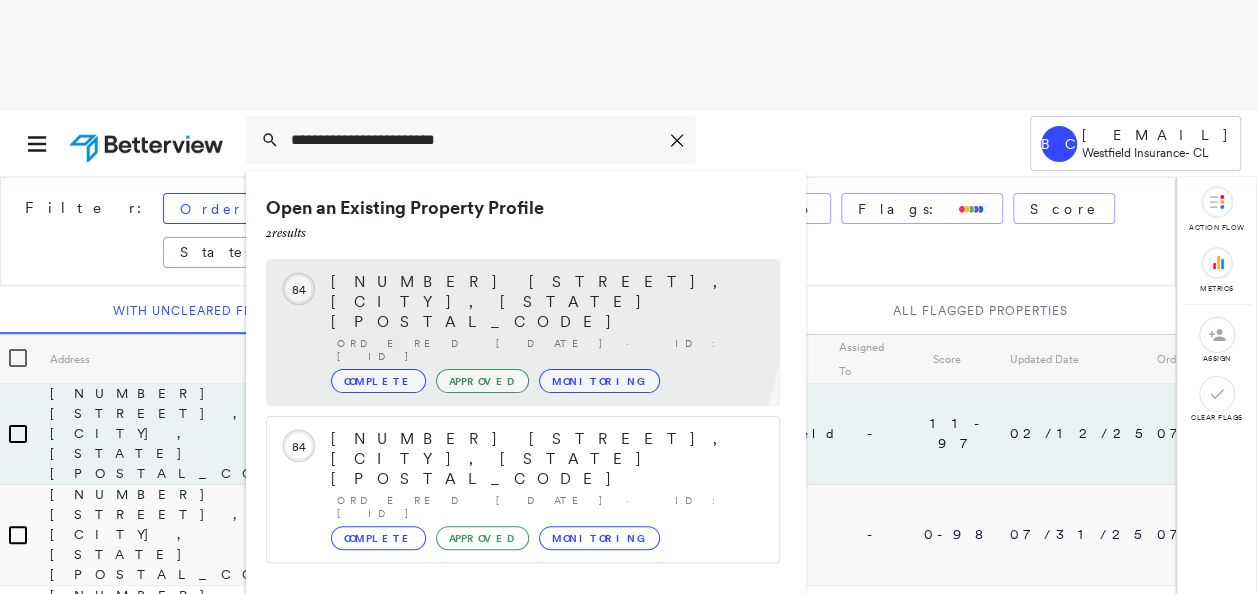 click on "[NUMBER] [STREET], [CITY], [STATE] [POSTAL_CODE]" at bounding box center [545, 302] 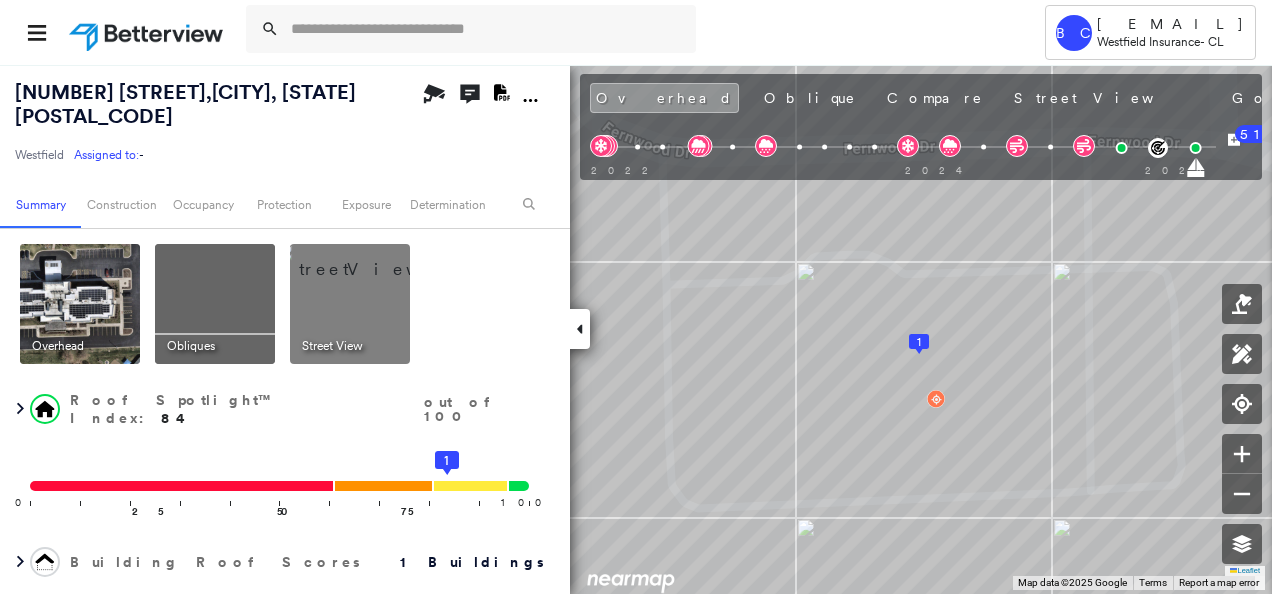 scroll, scrollTop: 100, scrollLeft: 0, axis: vertical 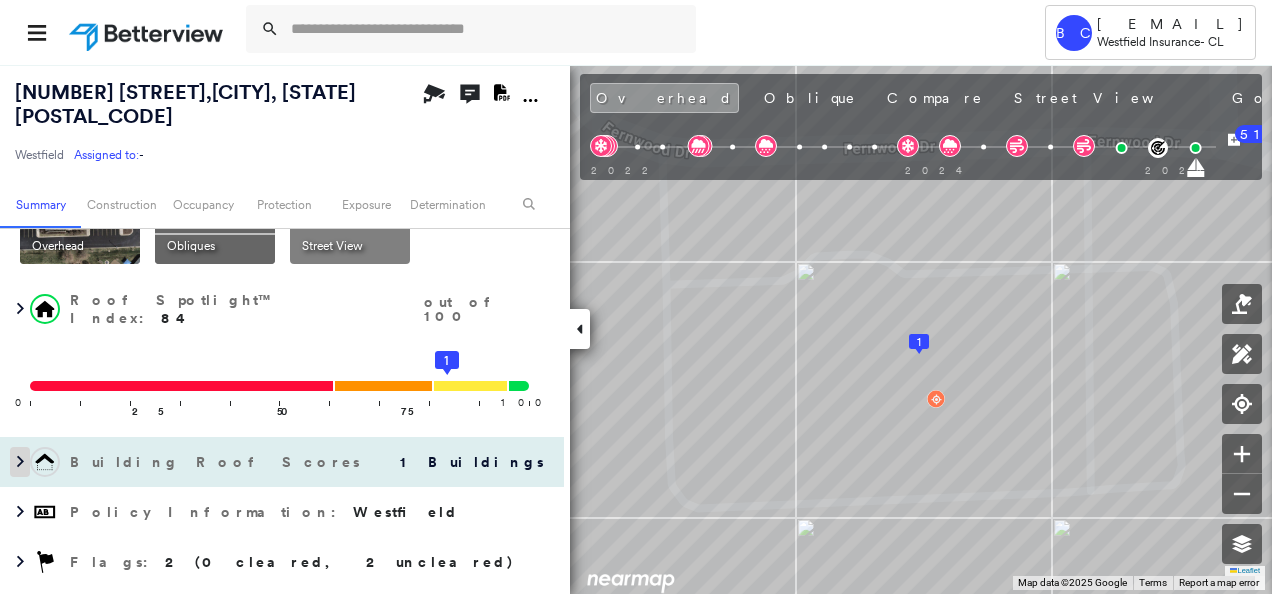 click 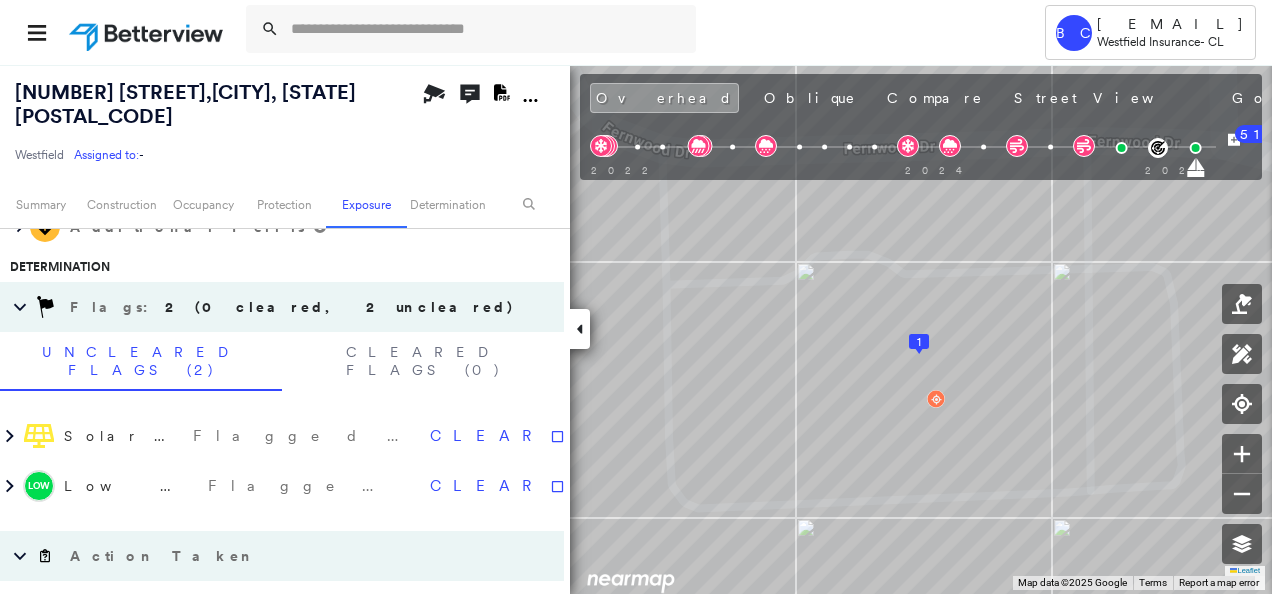 scroll, scrollTop: 1300, scrollLeft: 0, axis: vertical 